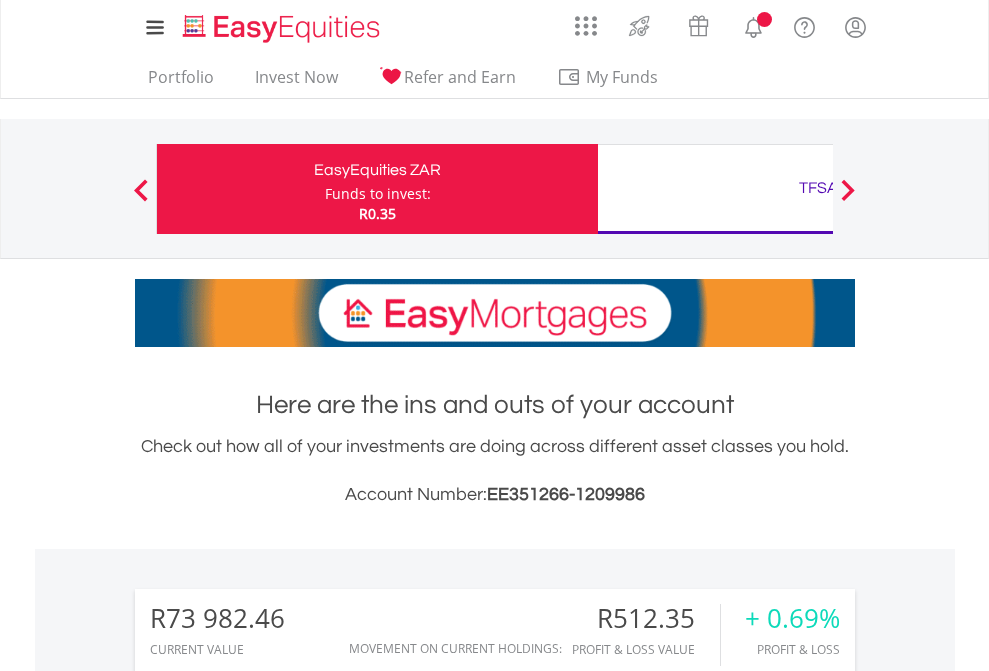 scroll, scrollTop: 0, scrollLeft: 0, axis: both 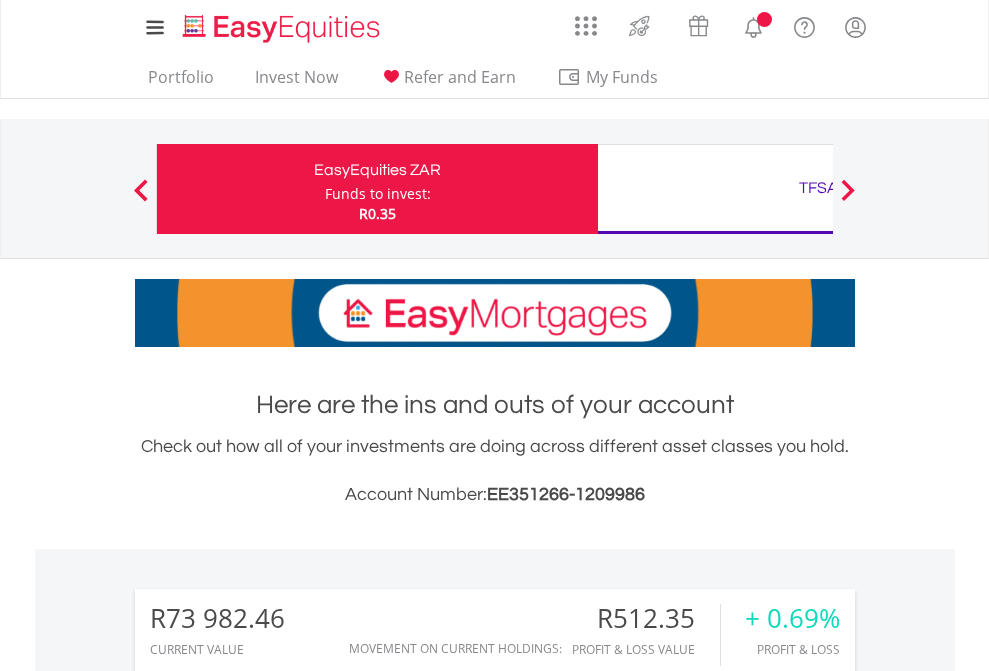 click on "Funds to invest:" at bounding box center (378, 194) 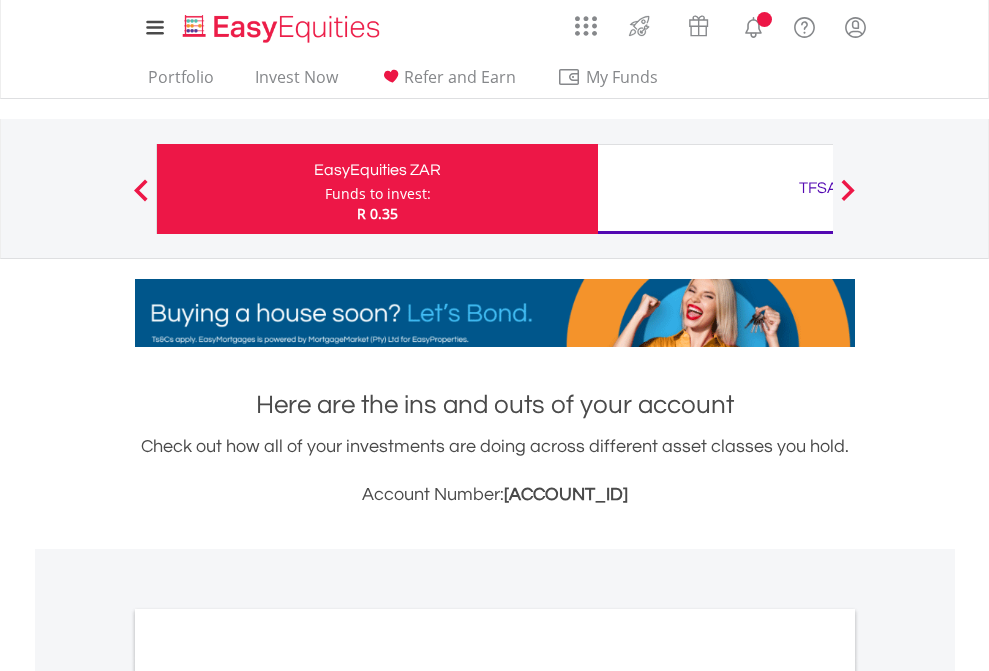 scroll, scrollTop: 0, scrollLeft: 0, axis: both 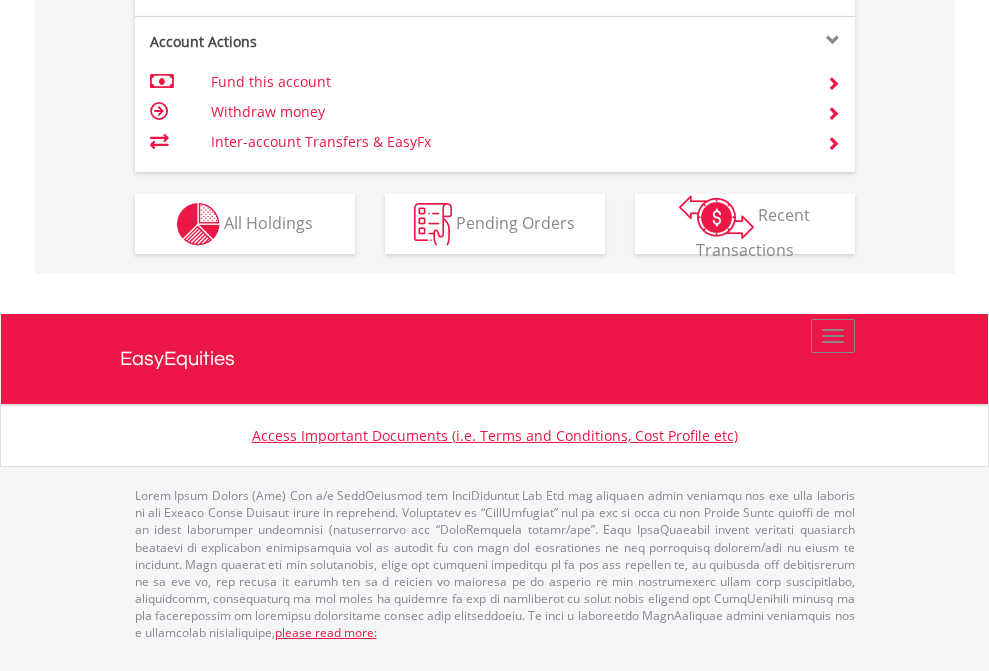 click on "Investment types" at bounding box center (706, -337) 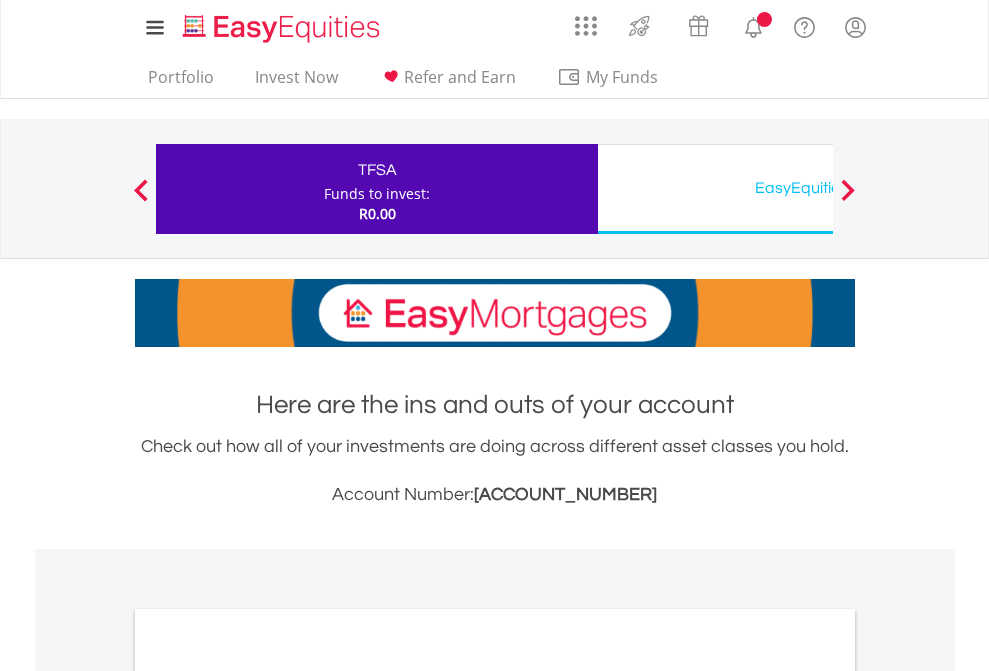 scroll, scrollTop: 0, scrollLeft: 0, axis: both 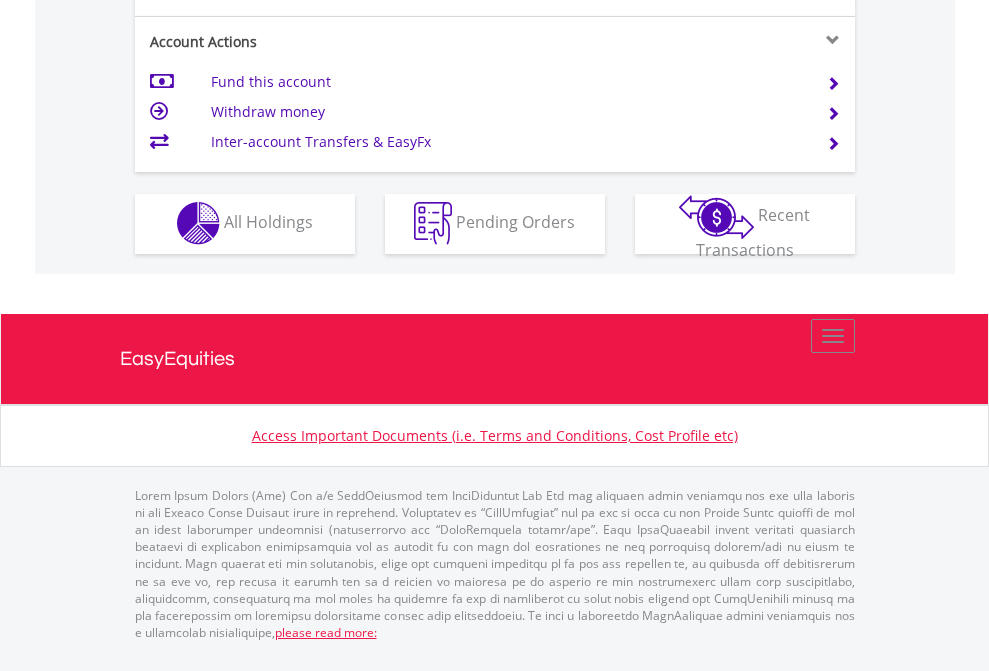 click on "Investment types" at bounding box center [706, -353] 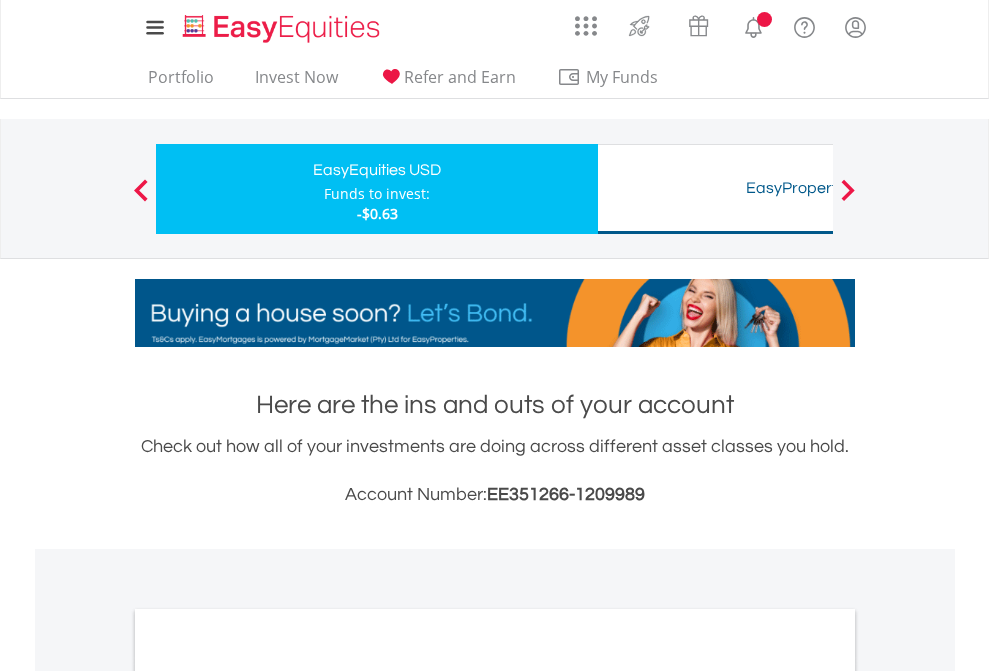 scroll, scrollTop: 0, scrollLeft: 0, axis: both 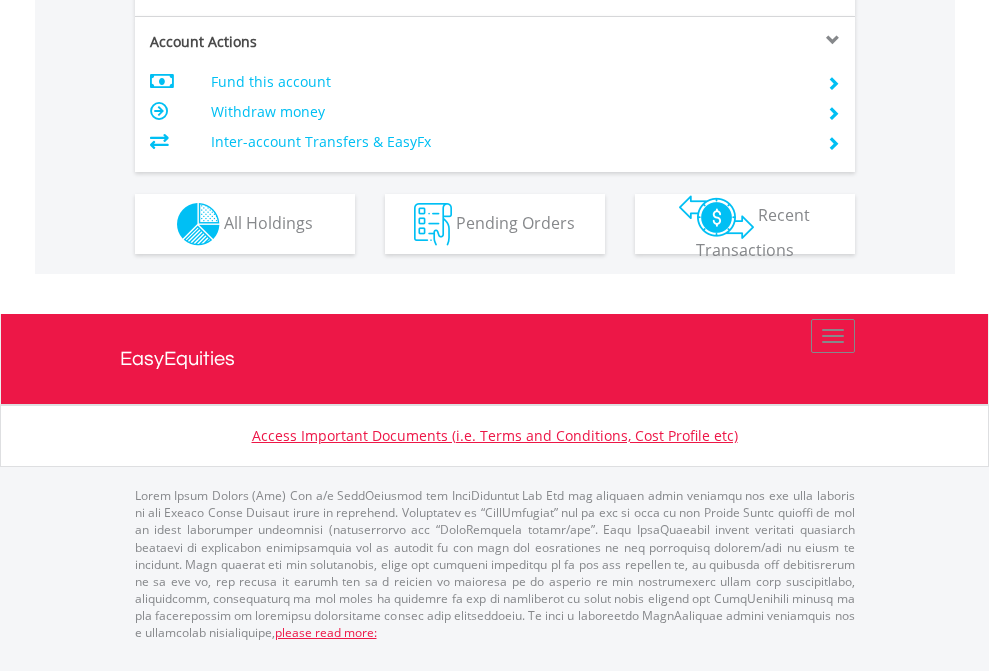 click on "Investment types" at bounding box center (706, -337) 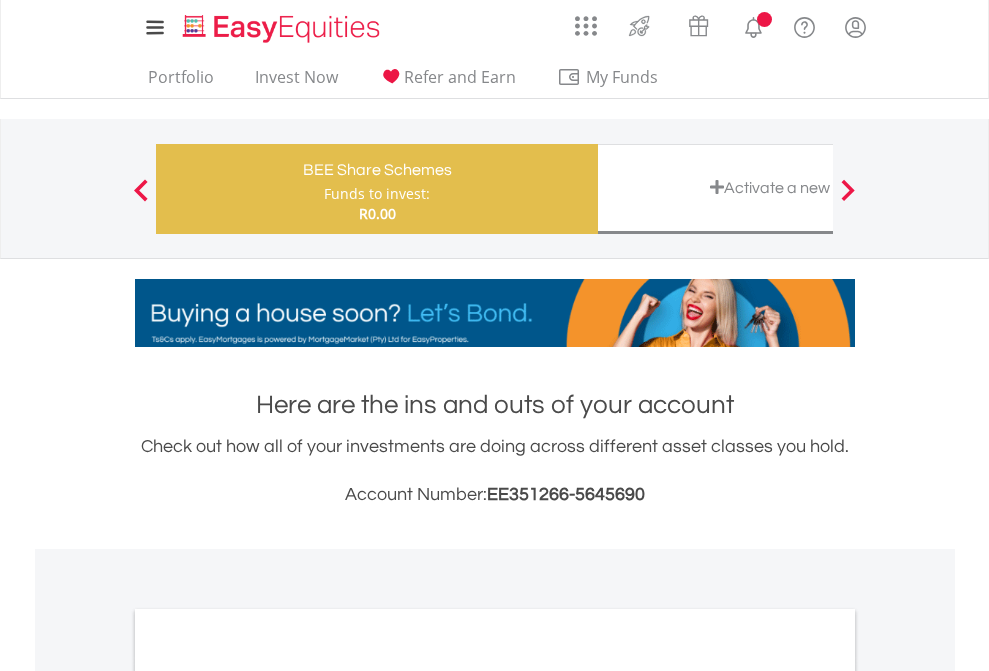scroll, scrollTop: 0, scrollLeft: 0, axis: both 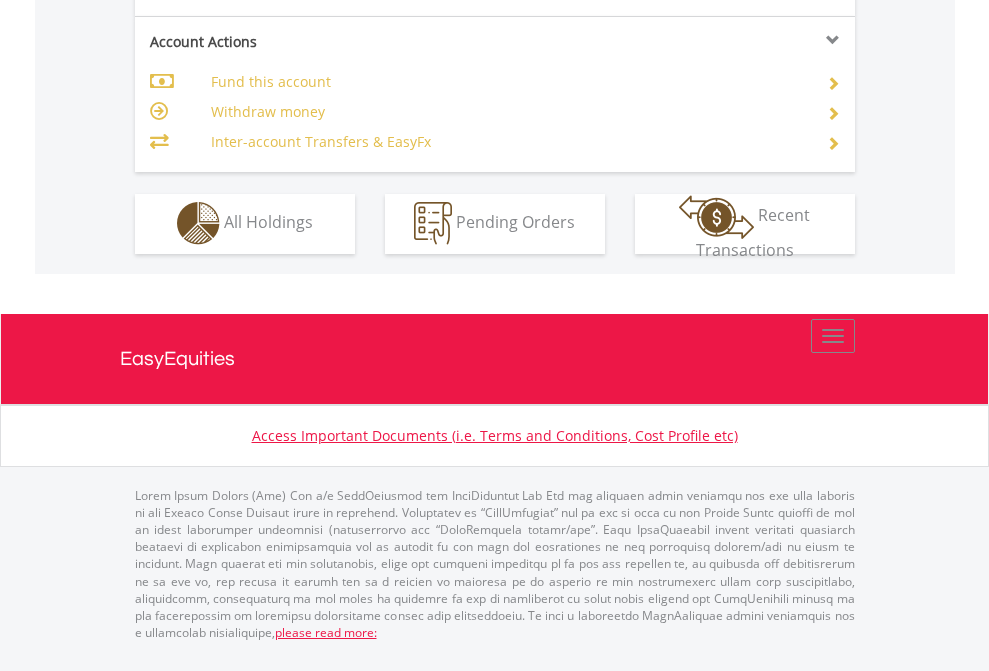 click on "Investment types" at bounding box center (706, -353) 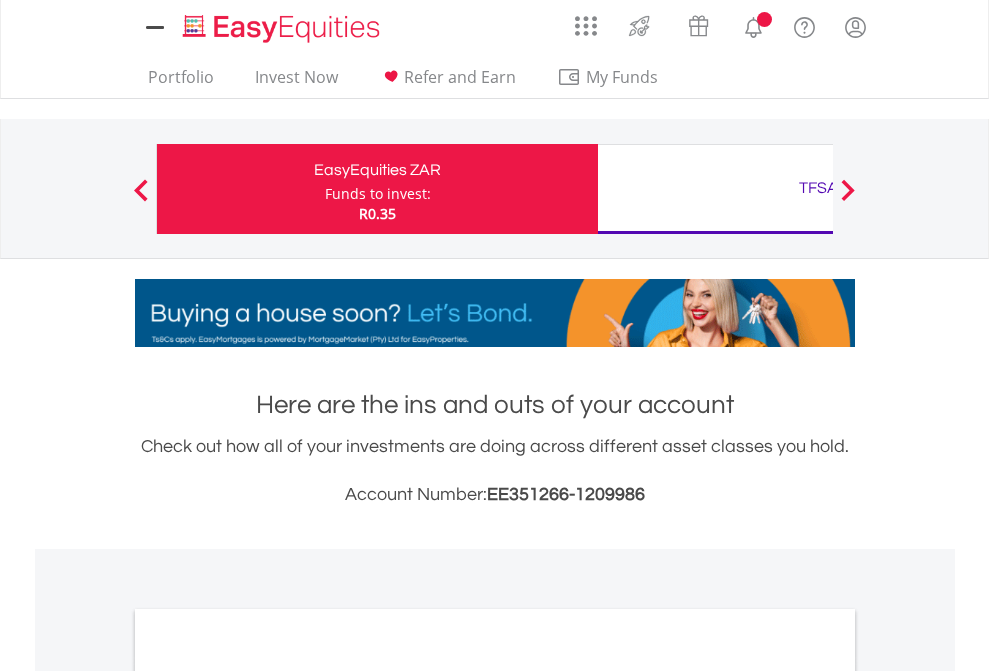 scroll, scrollTop: 0, scrollLeft: 0, axis: both 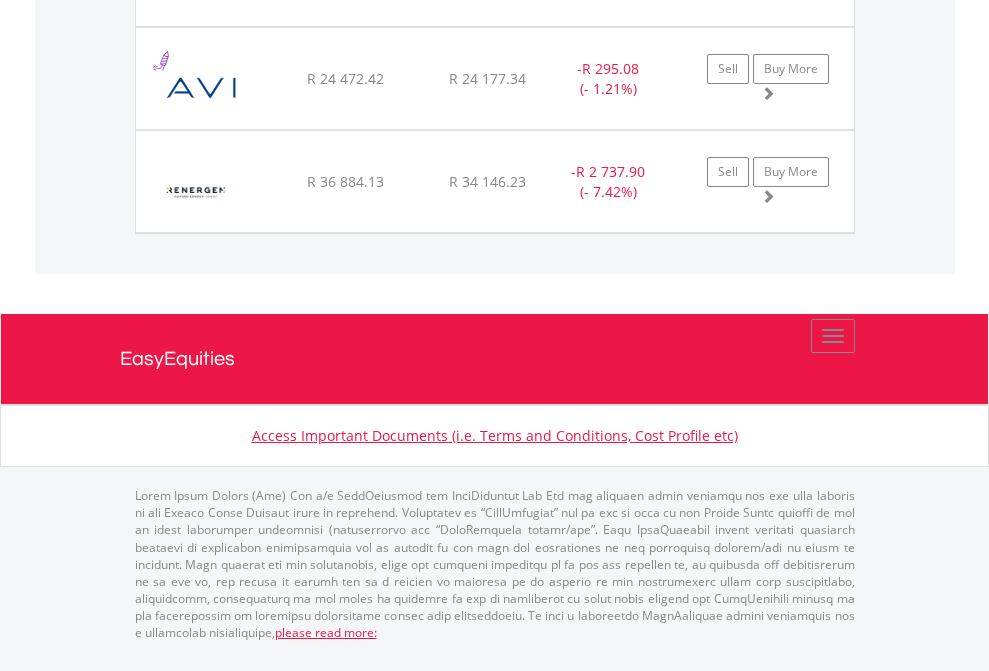 click on "TFSA" at bounding box center (818, -1174) 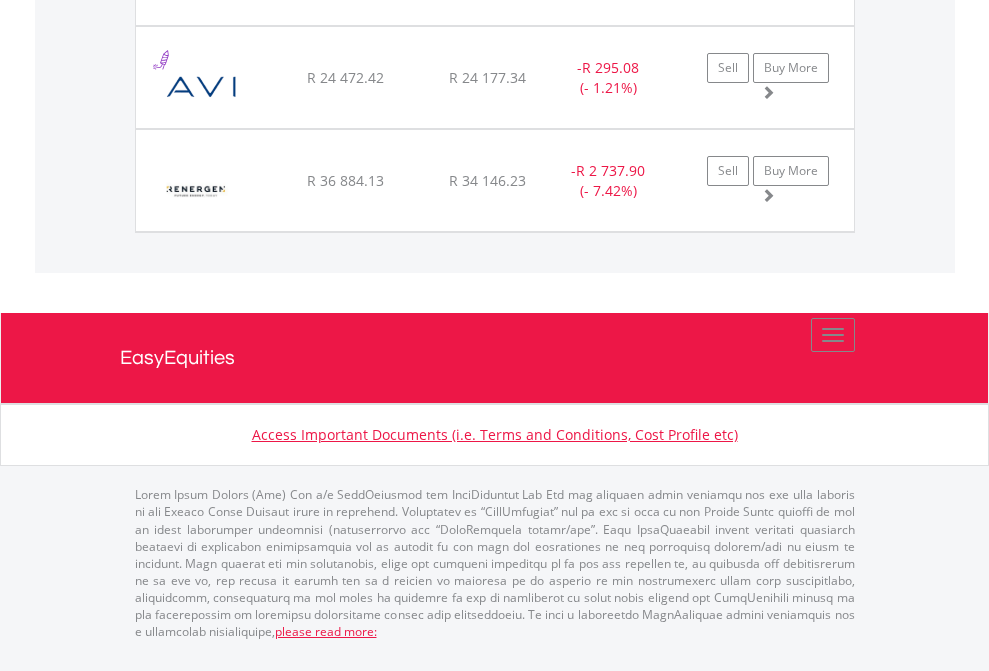 scroll, scrollTop: 144, scrollLeft: 0, axis: vertical 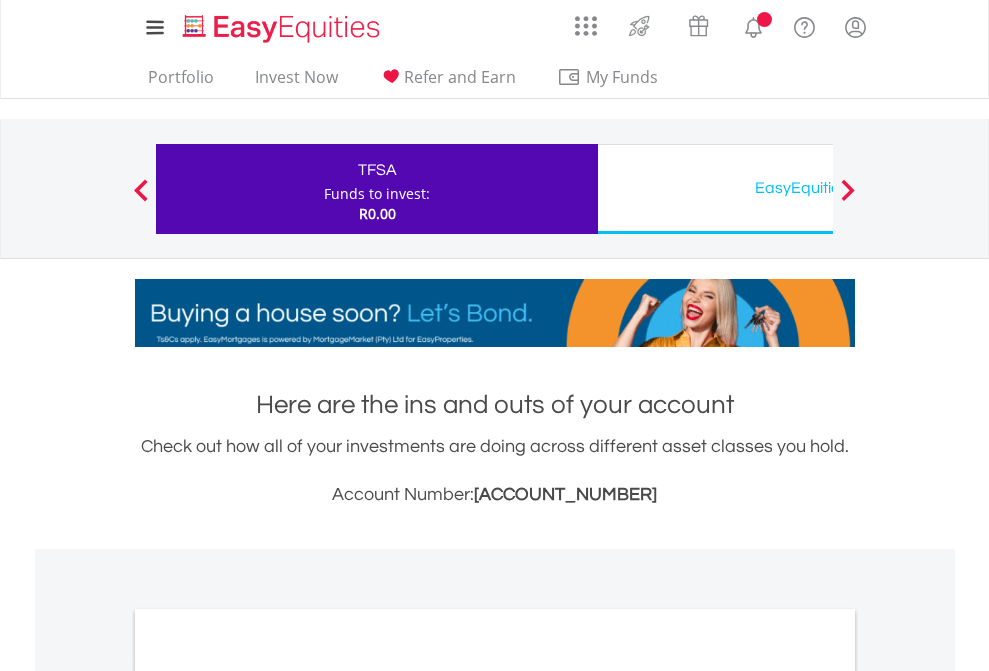 click on "All Holdings" at bounding box center (268, 1096) 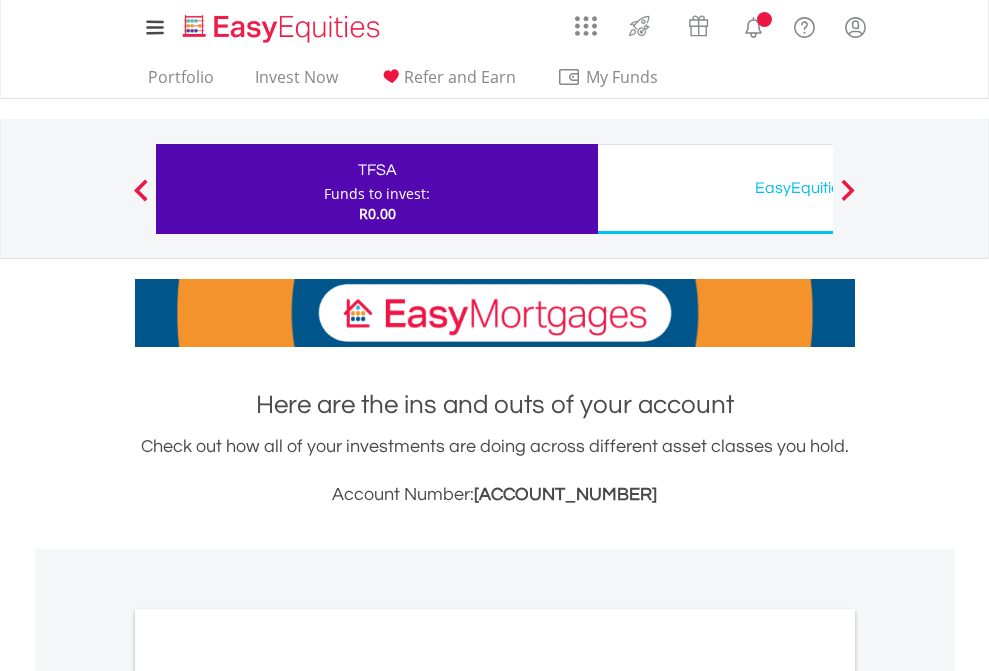 scroll, scrollTop: 1202, scrollLeft: 0, axis: vertical 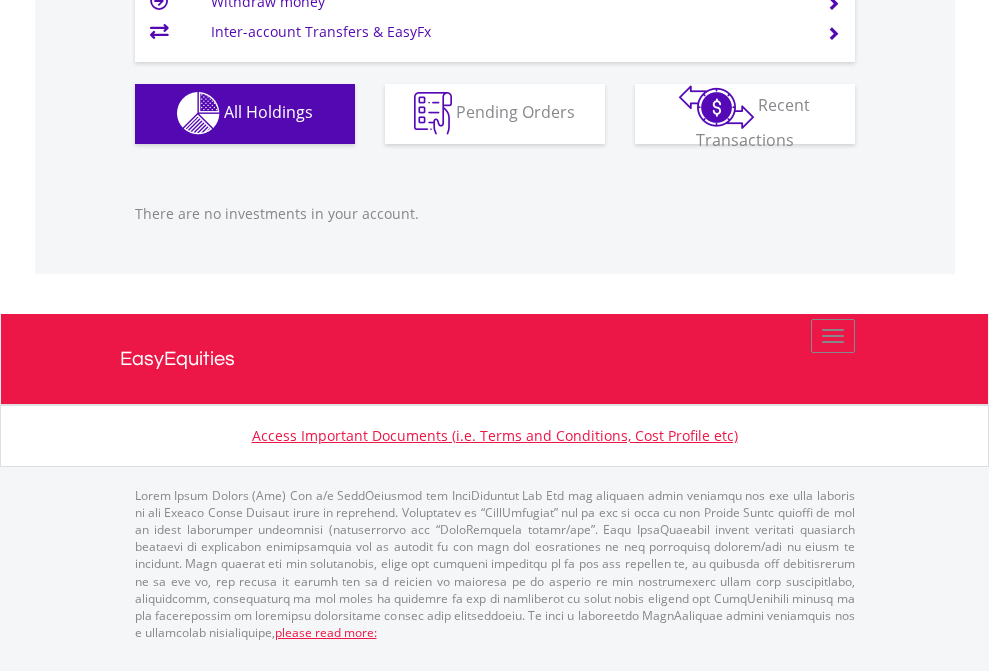 click on "EasyEquities USD" at bounding box center [818, -1142] 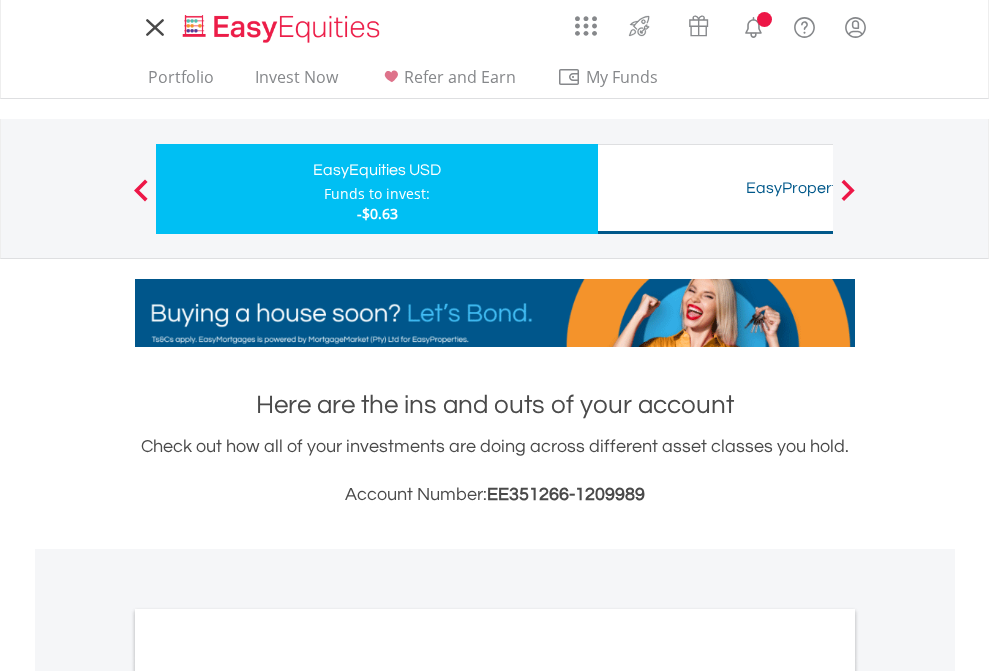scroll, scrollTop: 0, scrollLeft: 0, axis: both 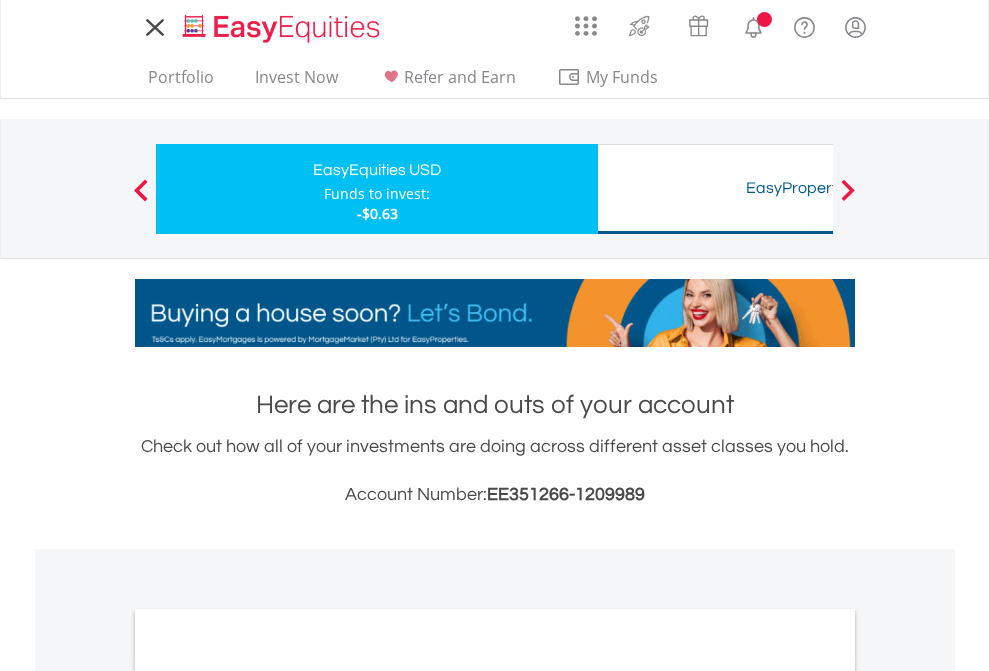 click on "All Holdings" at bounding box center [268, 1096] 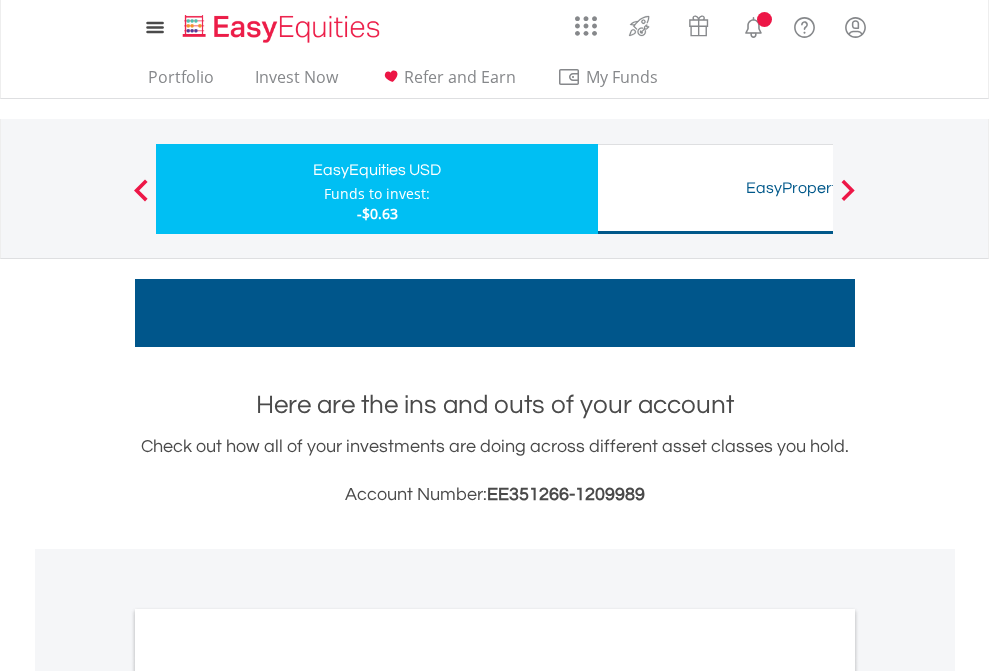 scroll, scrollTop: 1202, scrollLeft: 0, axis: vertical 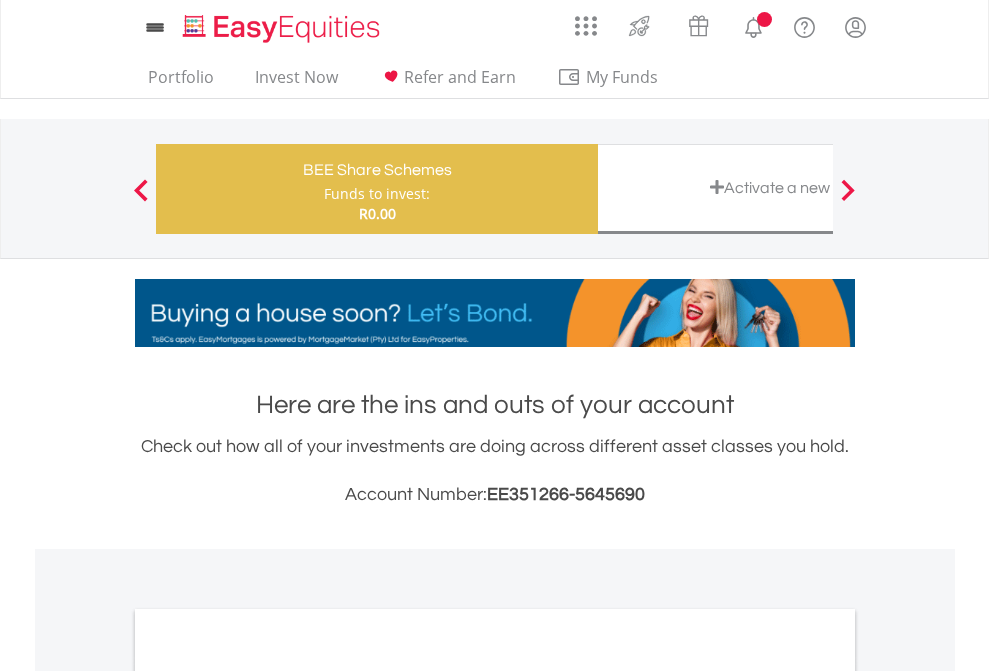 click on "All Holdings" at bounding box center (268, 1096) 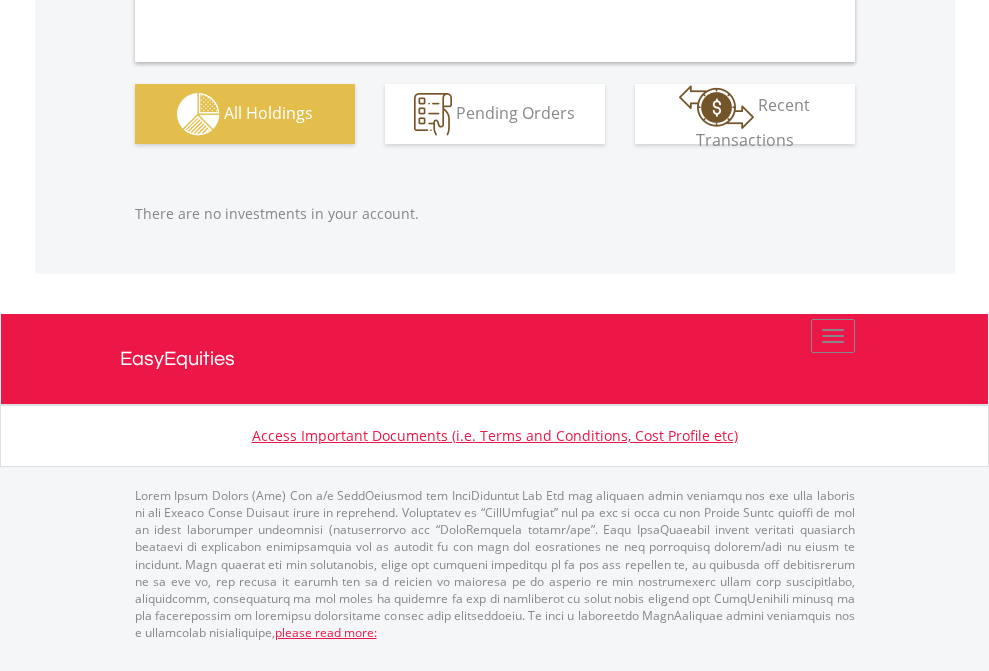 scroll, scrollTop: 1980, scrollLeft: 0, axis: vertical 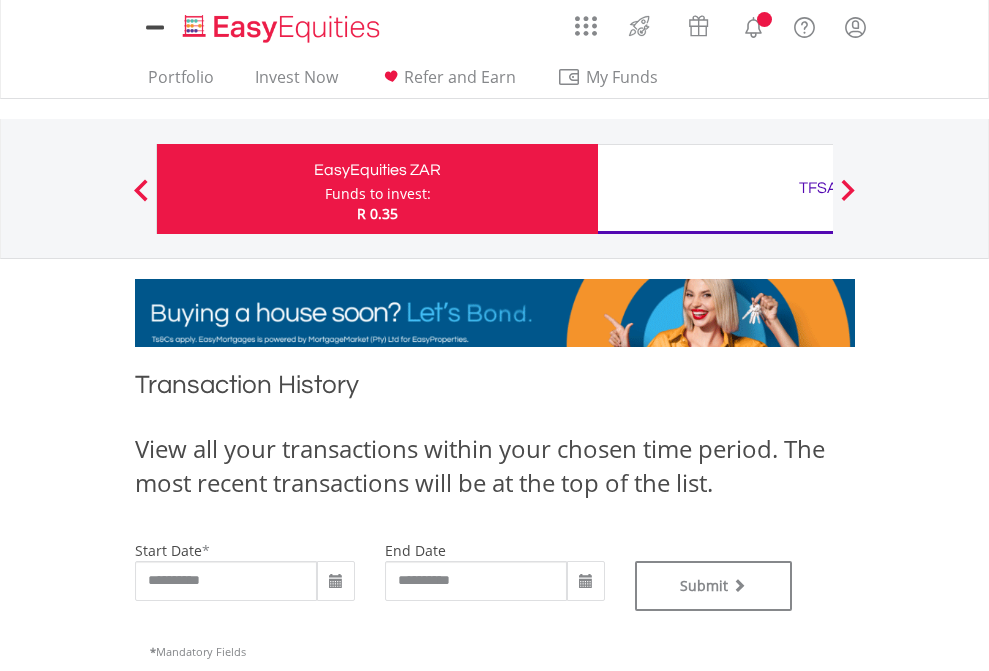 type on "**********" 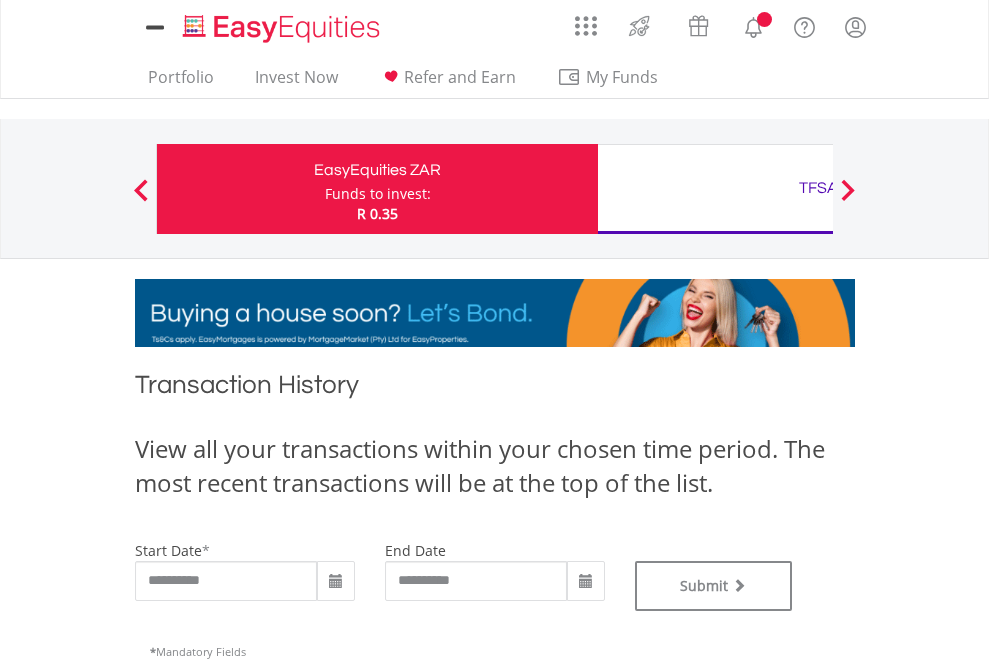 type on "**********" 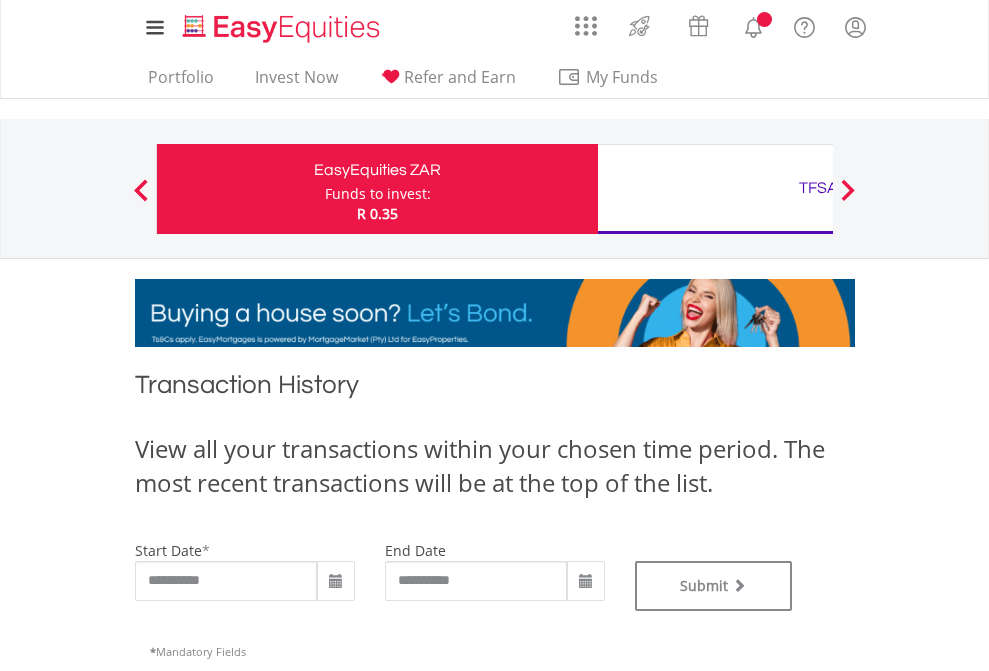 scroll, scrollTop: 811, scrollLeft: 0, axis: vertical 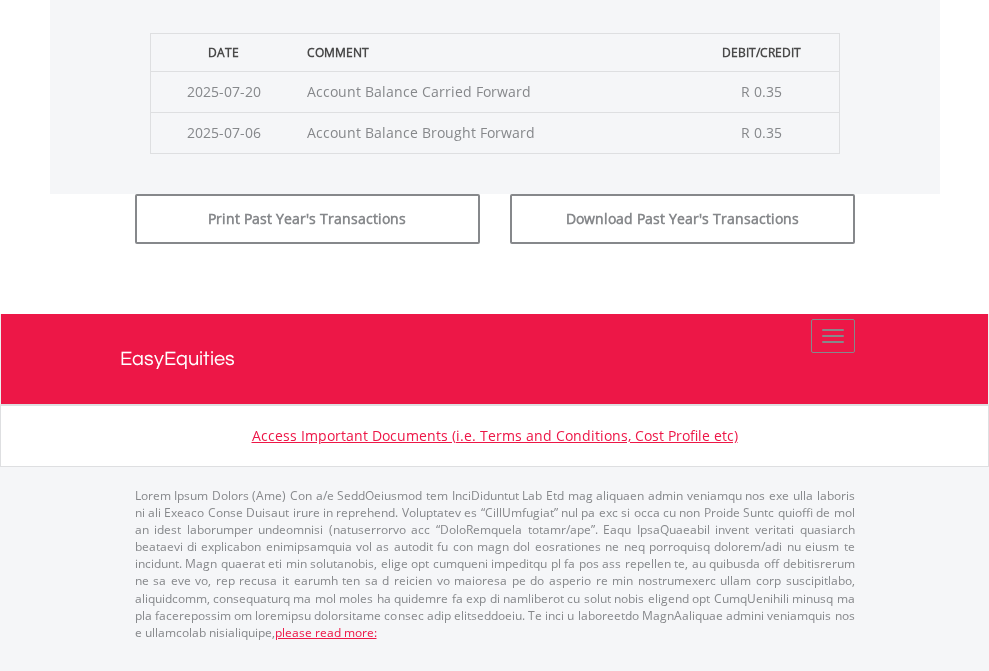 click on "Submit" at bounding box center [714, -183] 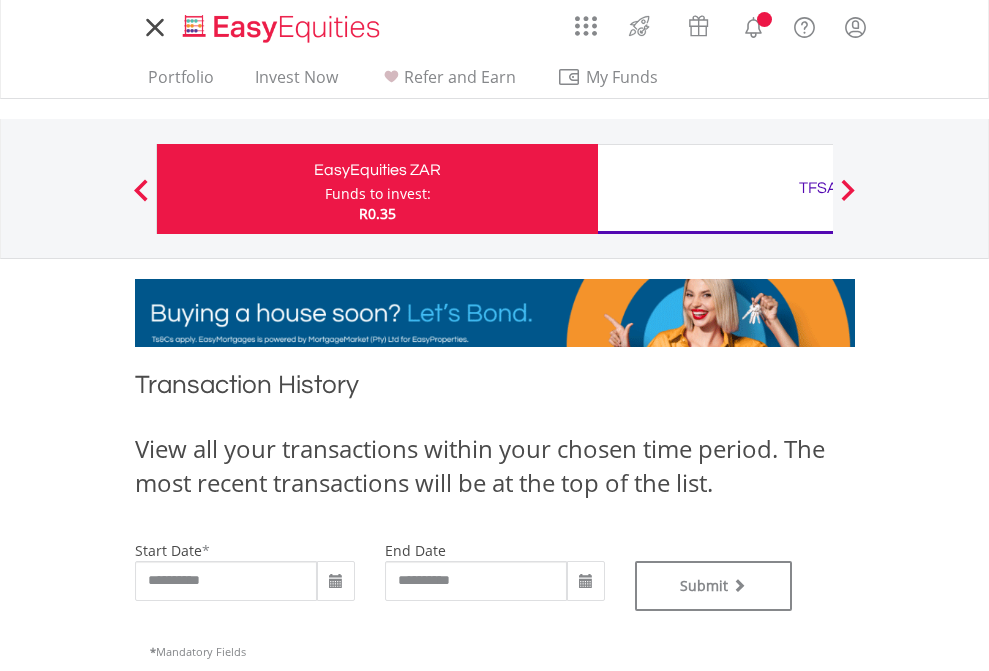 scroll, scrollTop: 0, scrollLeft: 0, axis: both 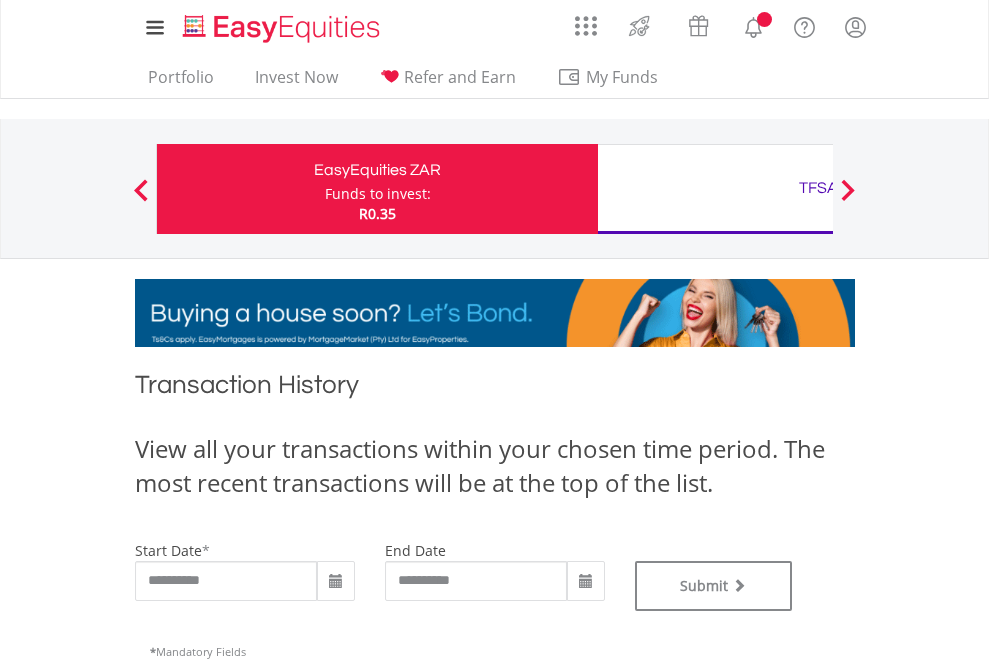 click on "TFSA" at bounding box center [818, 188] 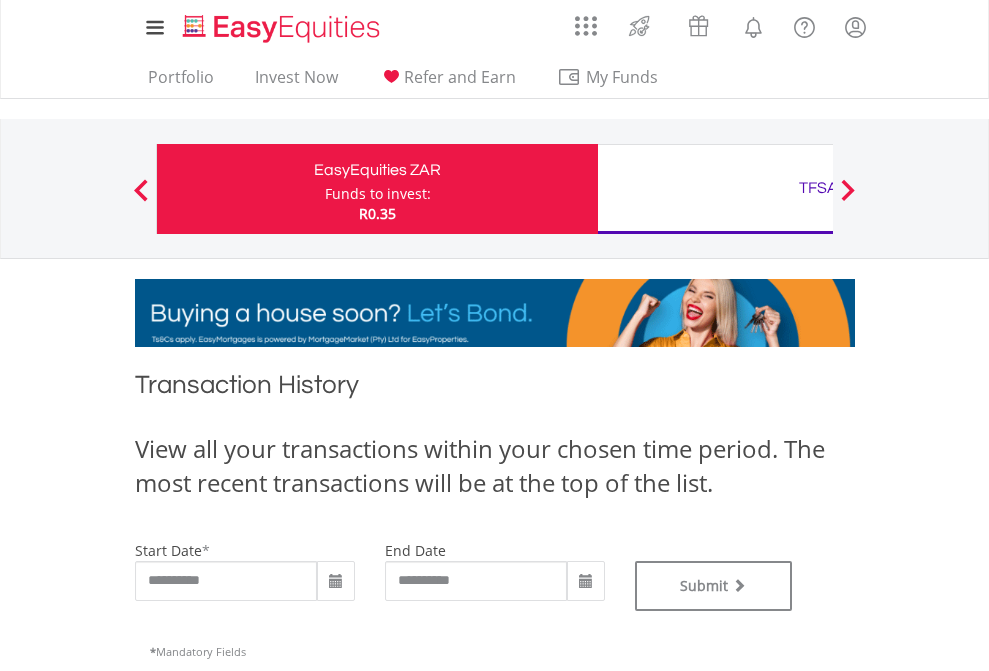 type on "**********" 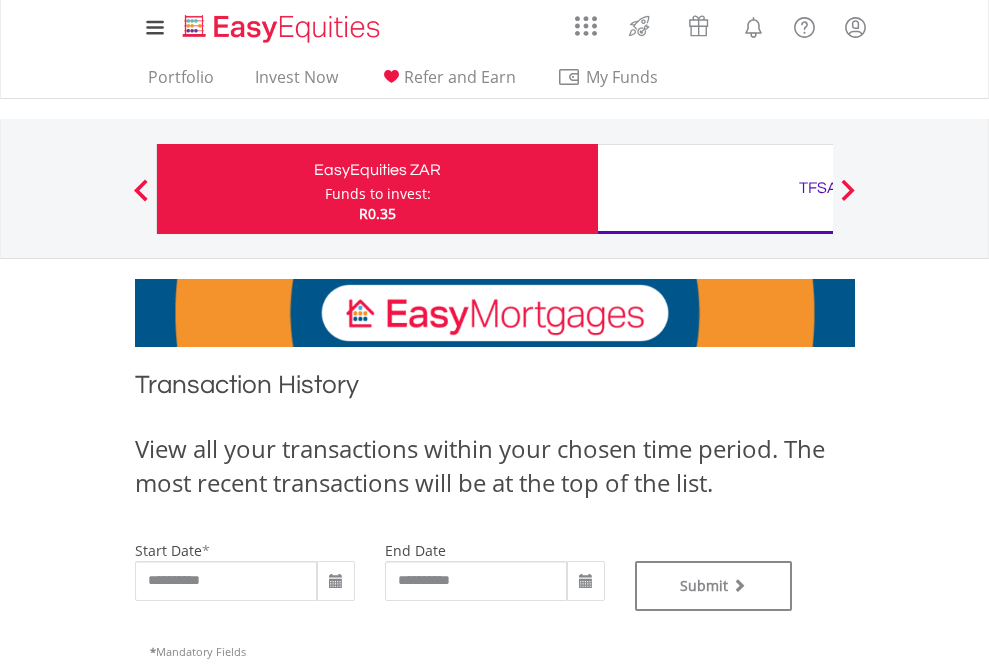 type on "**********" 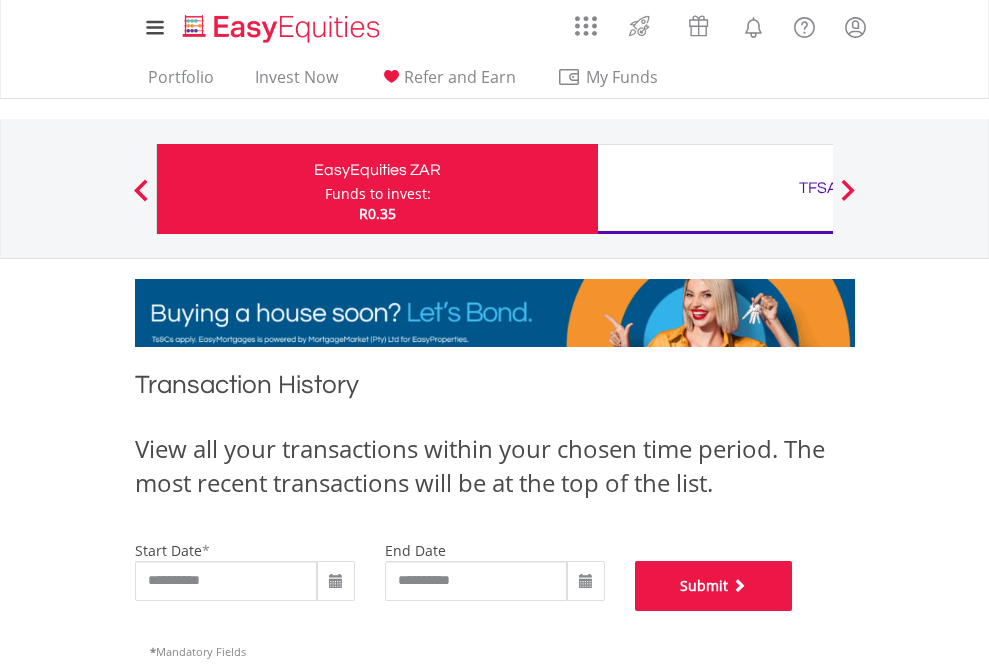 click on "Submit" at bounding box center (714, 586) 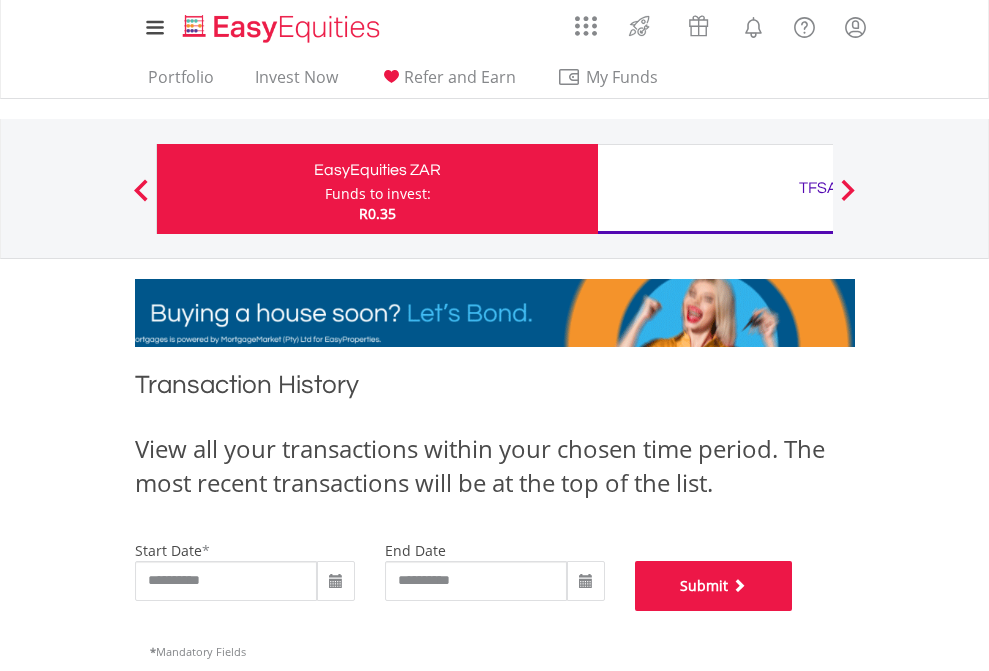 scroll, scrollTop: 811, scrollLeft: 0, axis: vertical 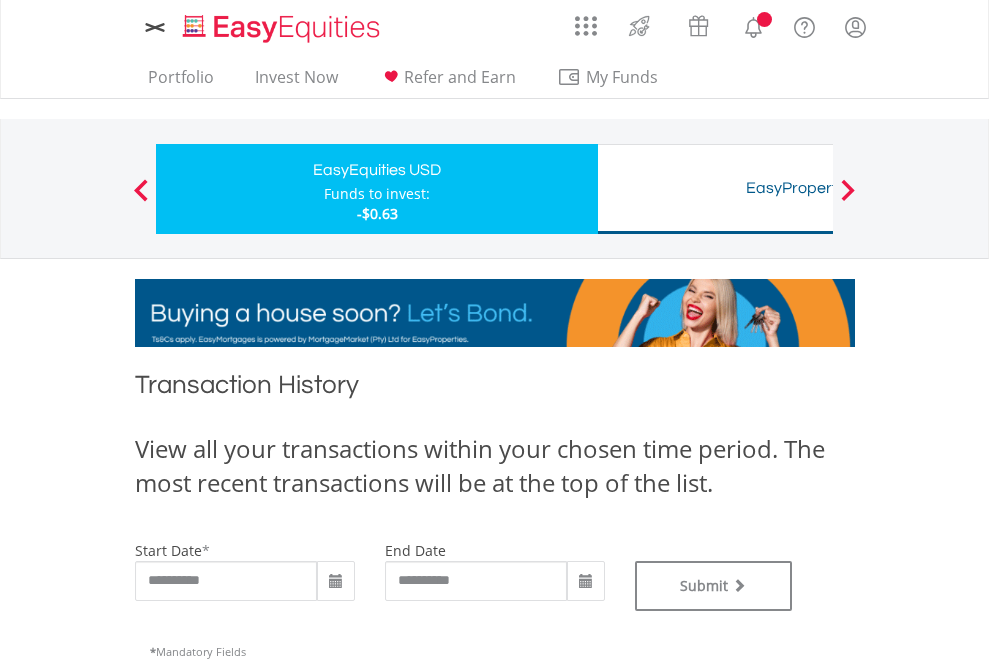 type on "**********" 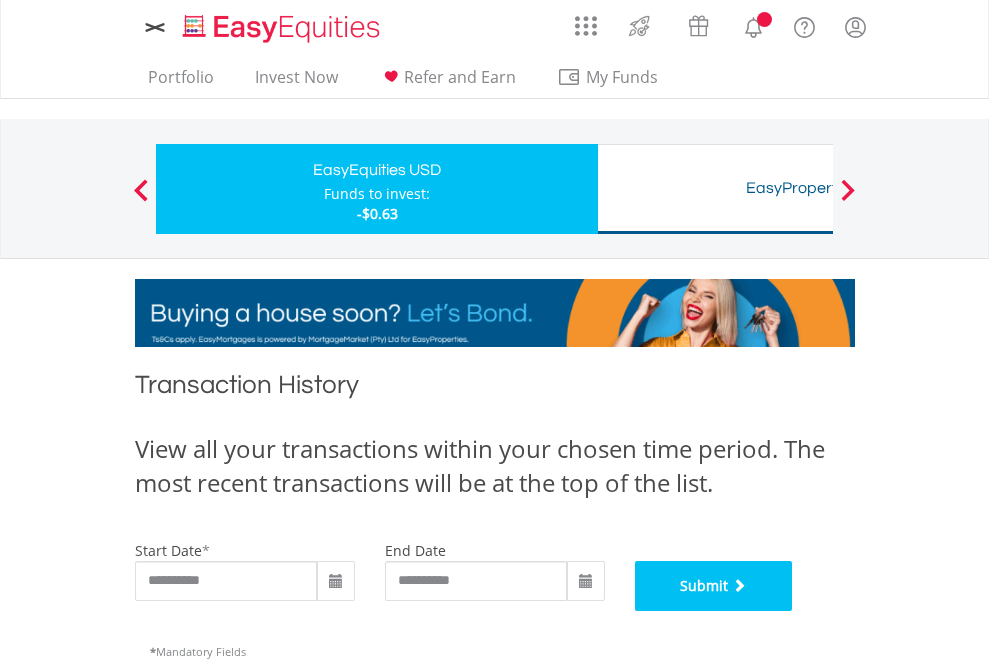 click on "Submit" at bounding box center (714, 586) 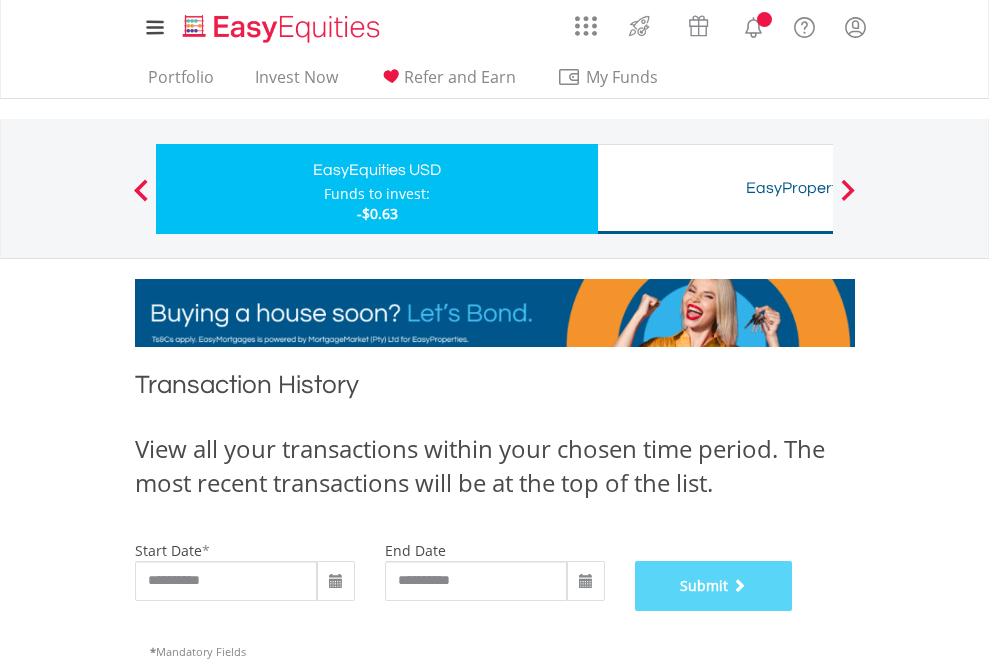 scroll, scrollTop: 811, scrollLeft: 0, axis: vertical 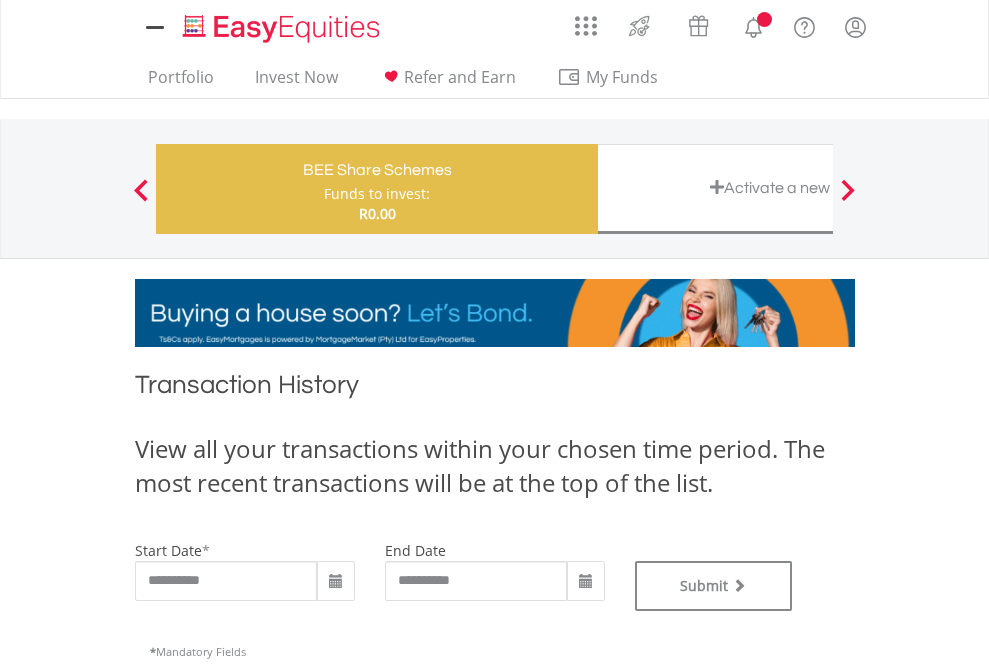 type on "**********" 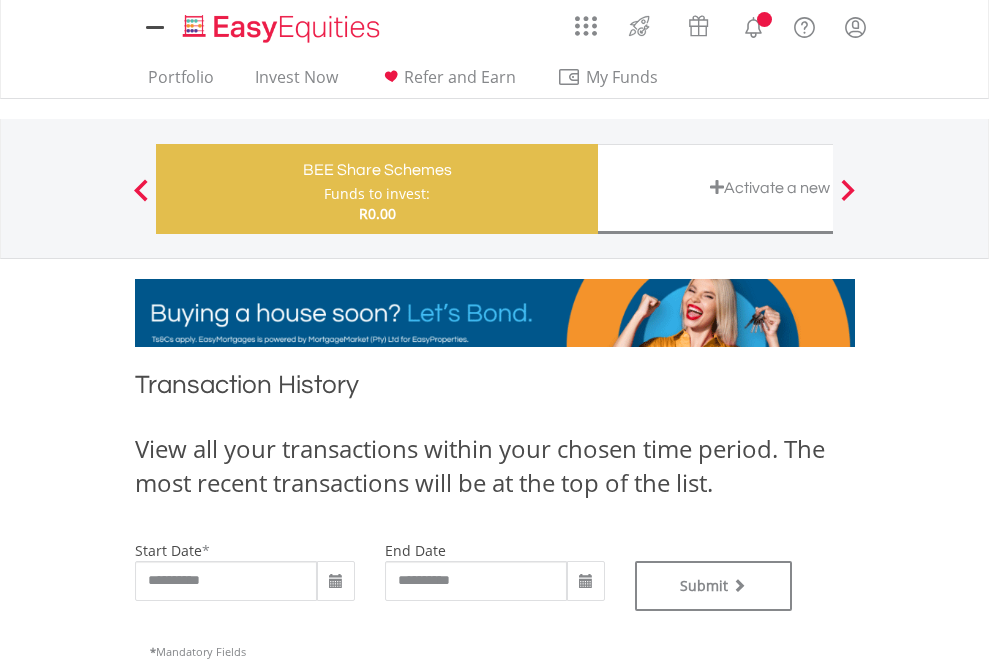 type on "**********" 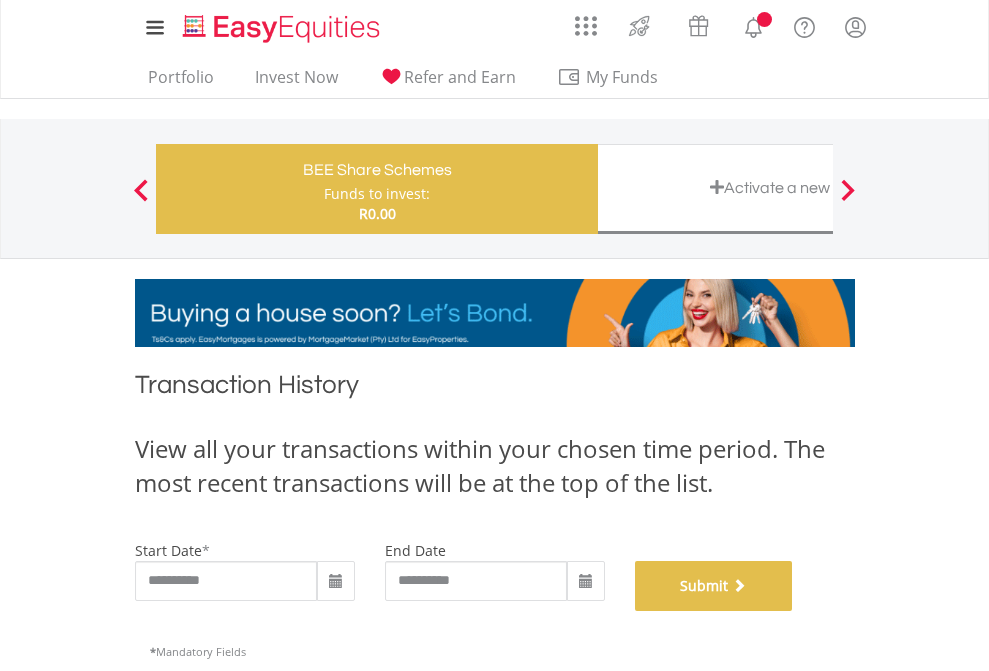 click on "Submit" at bounding box center (714, 586) 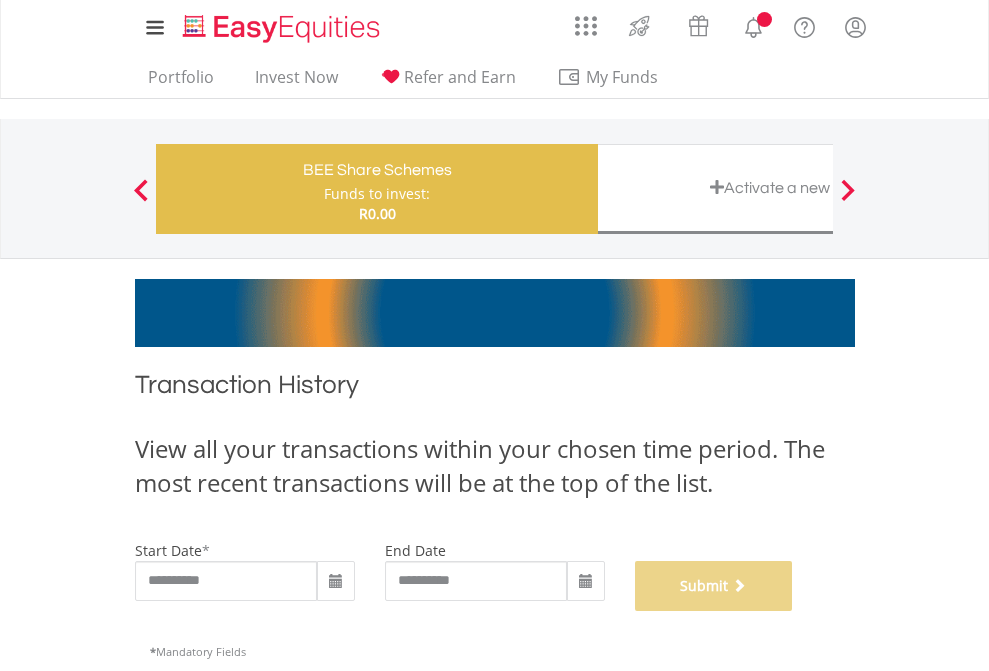 scroll, scrollTop: 811, scrollLeft: 0, axis: vertical 